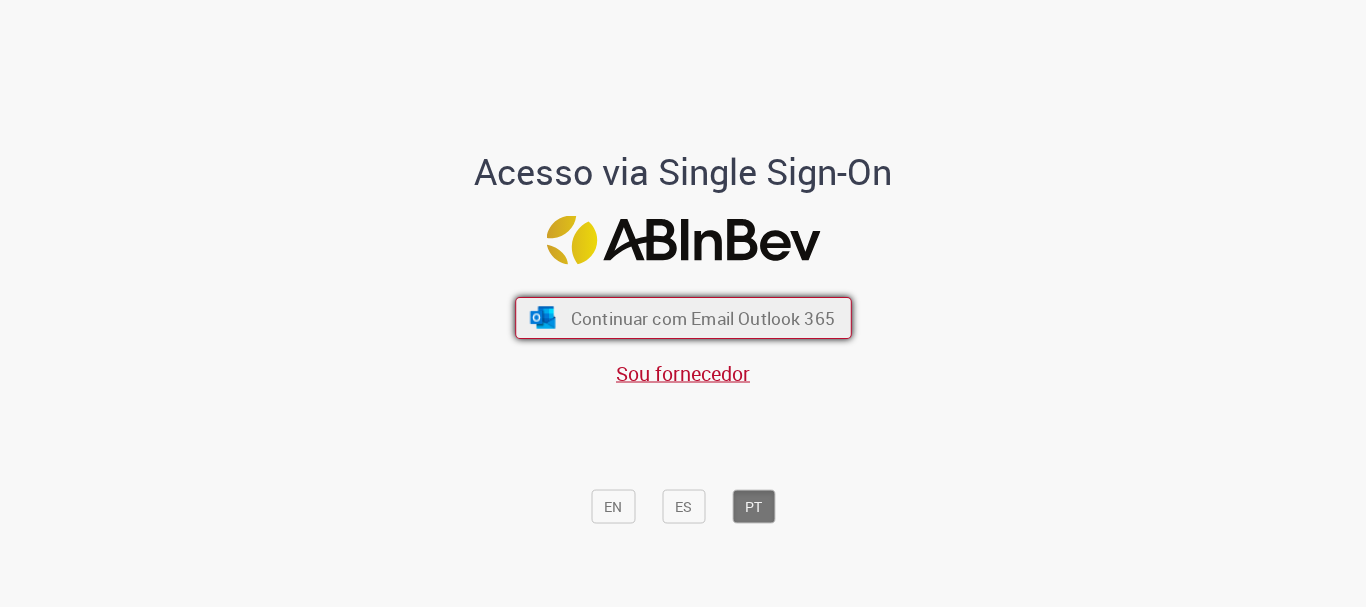 scroll, scrollTop: 0, scrollLeft: 0, axis: both 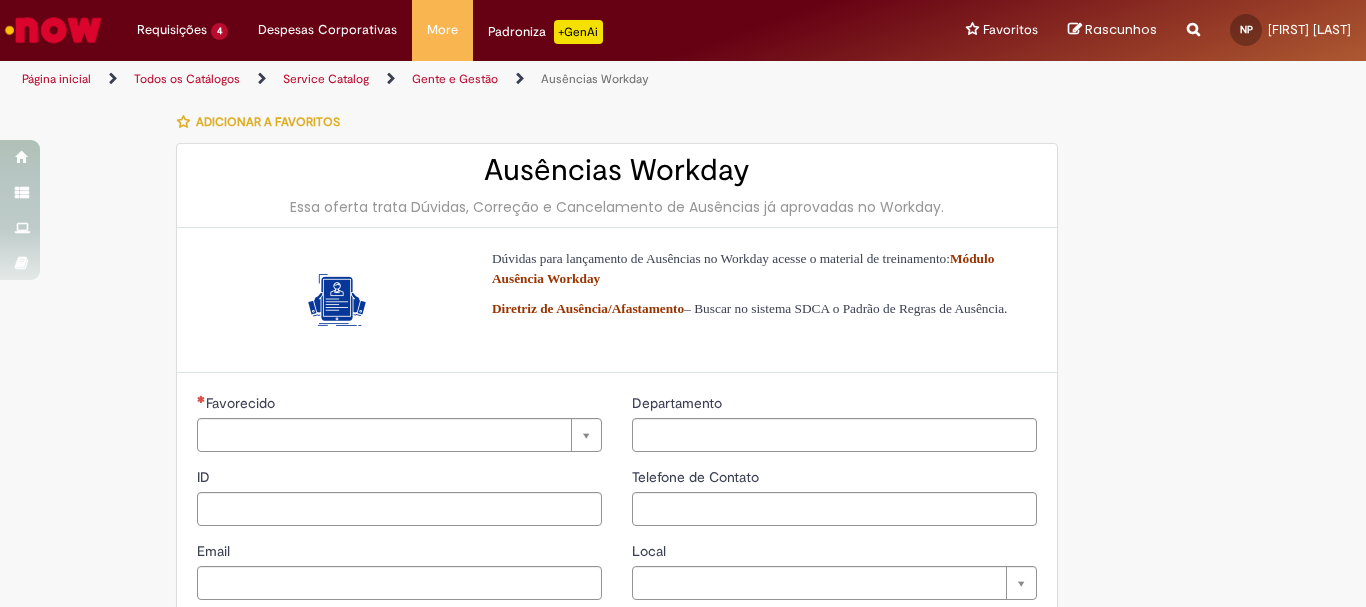 type on "*********" 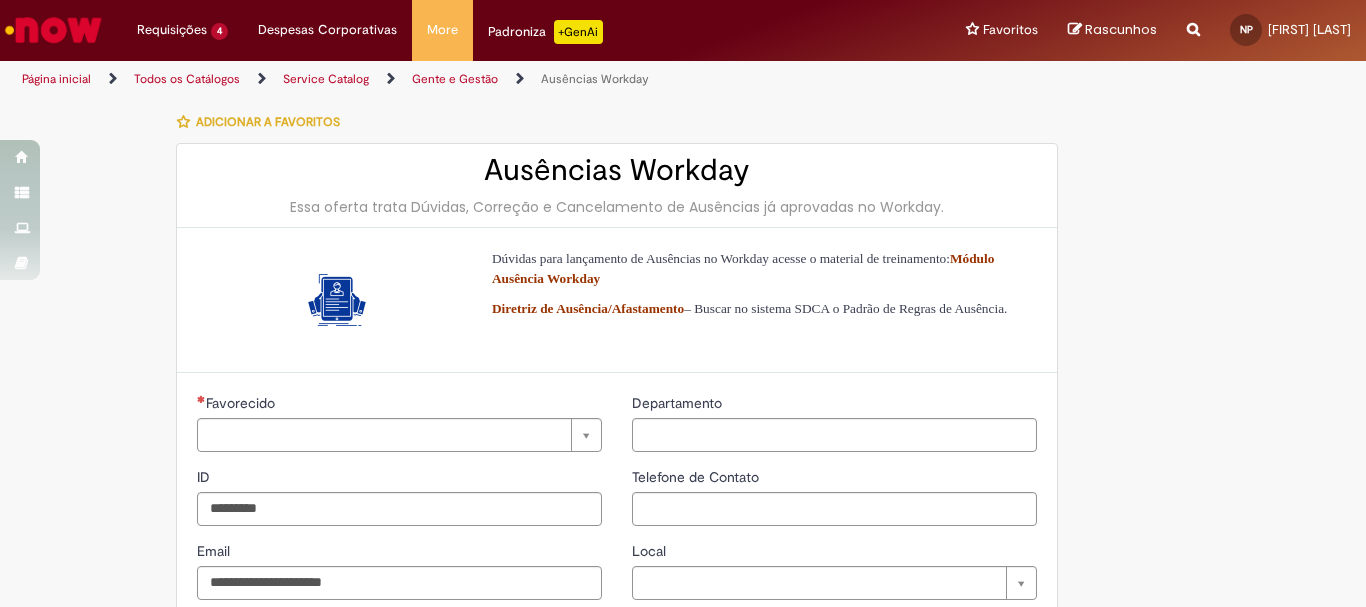 type on "**********" 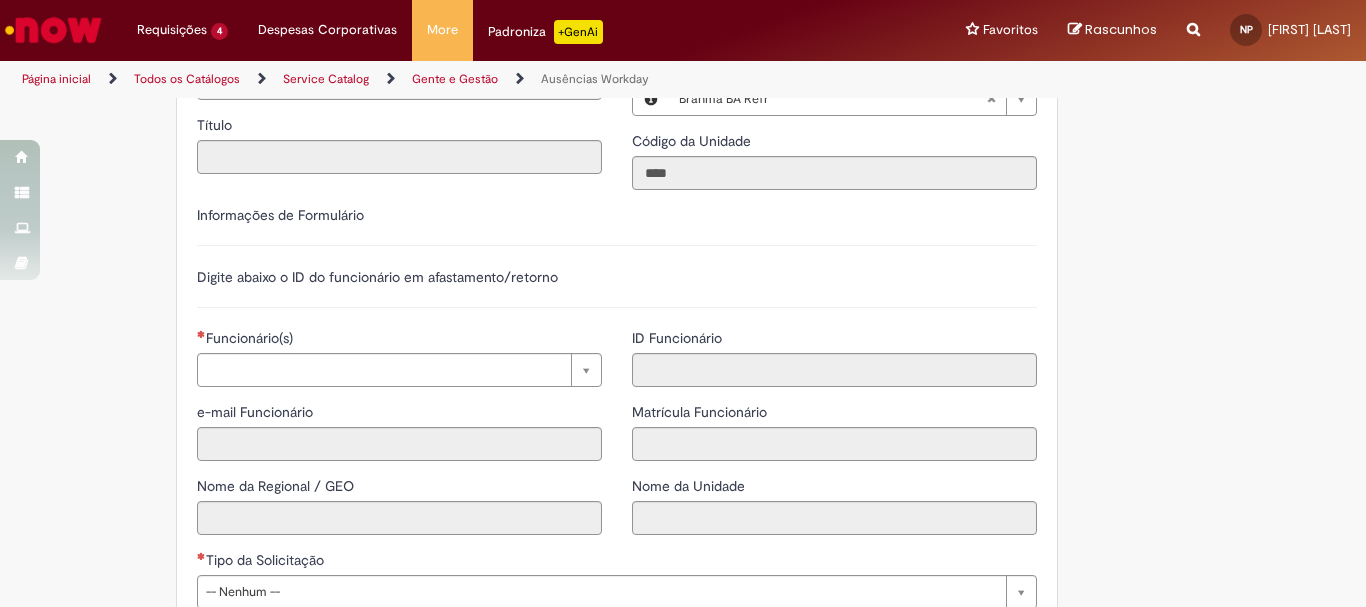 scroll, scrollTop: 700, scrollLeft: 0, axis: vertical 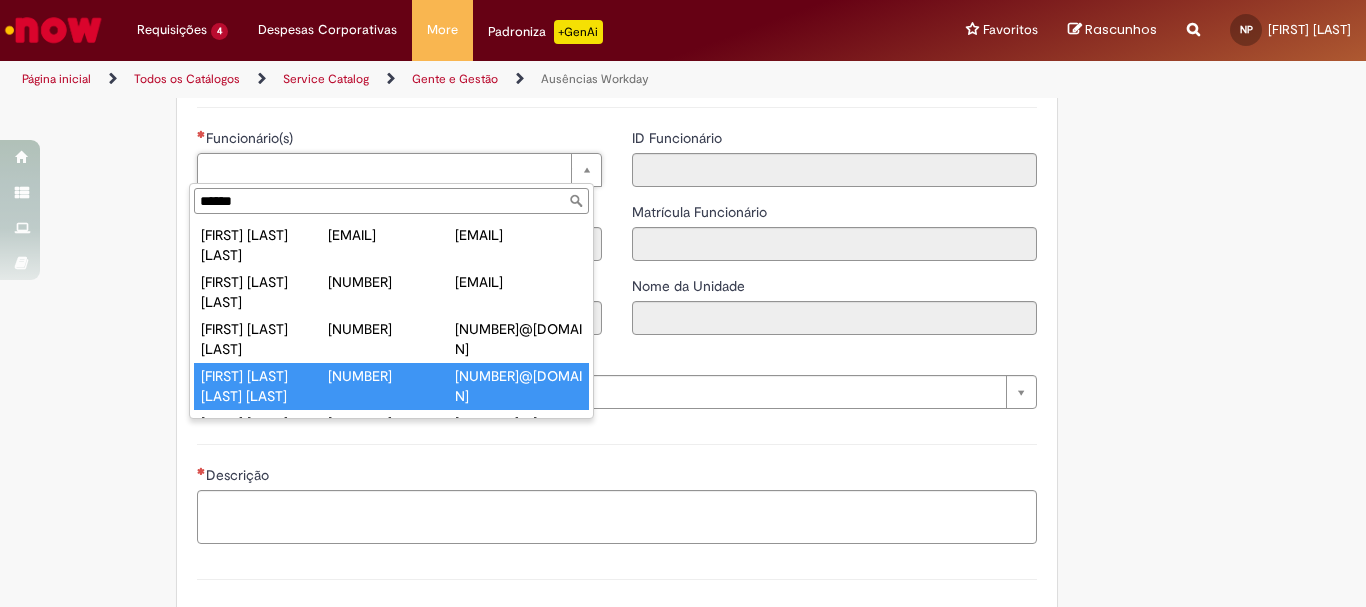 type on "******" 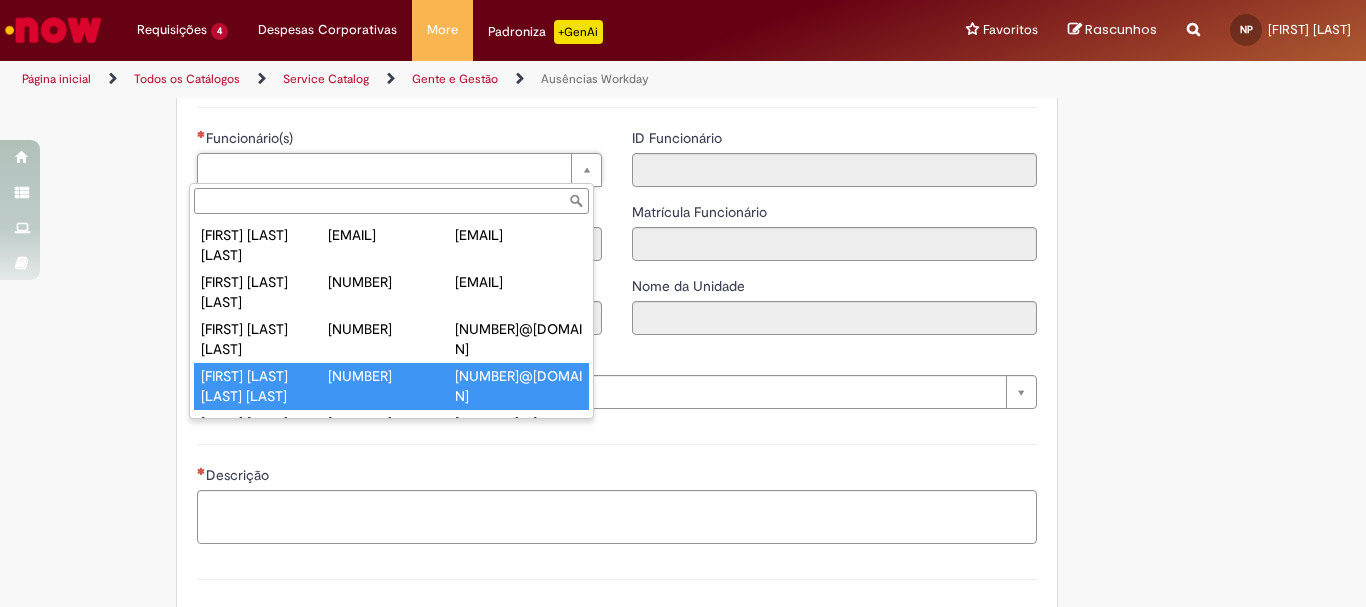 type on "**********" 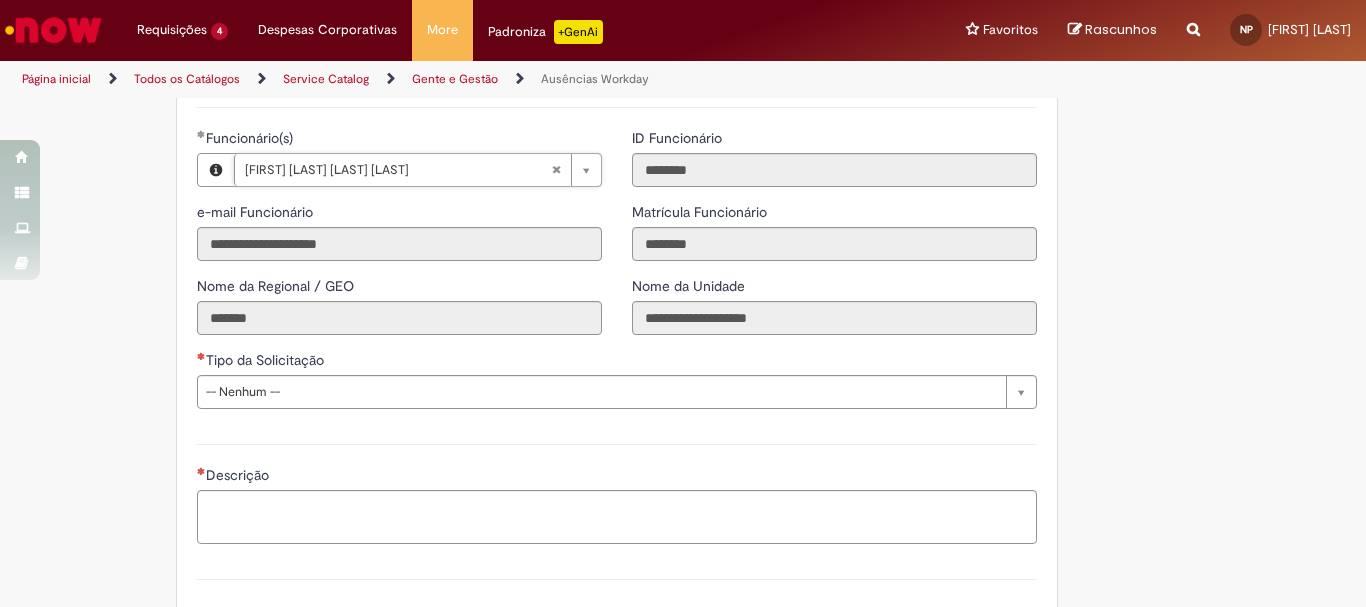 scroll, scrollTop: 800, scrollLeft: 0, axis: vertical 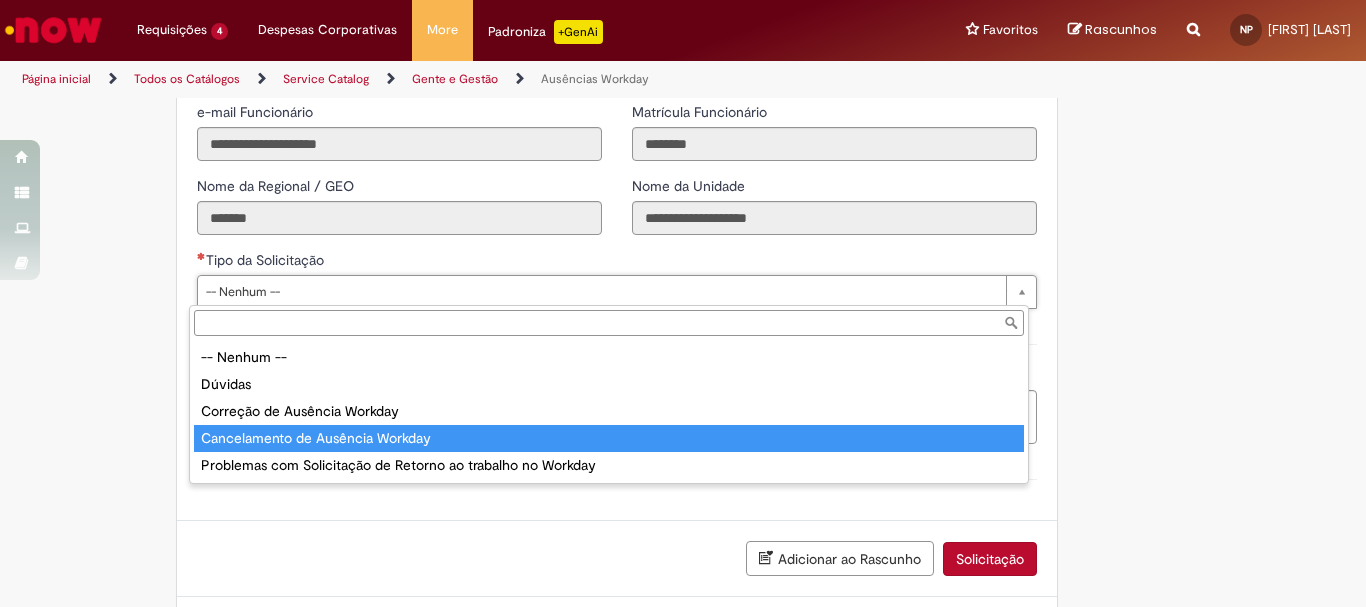 type on "**********" 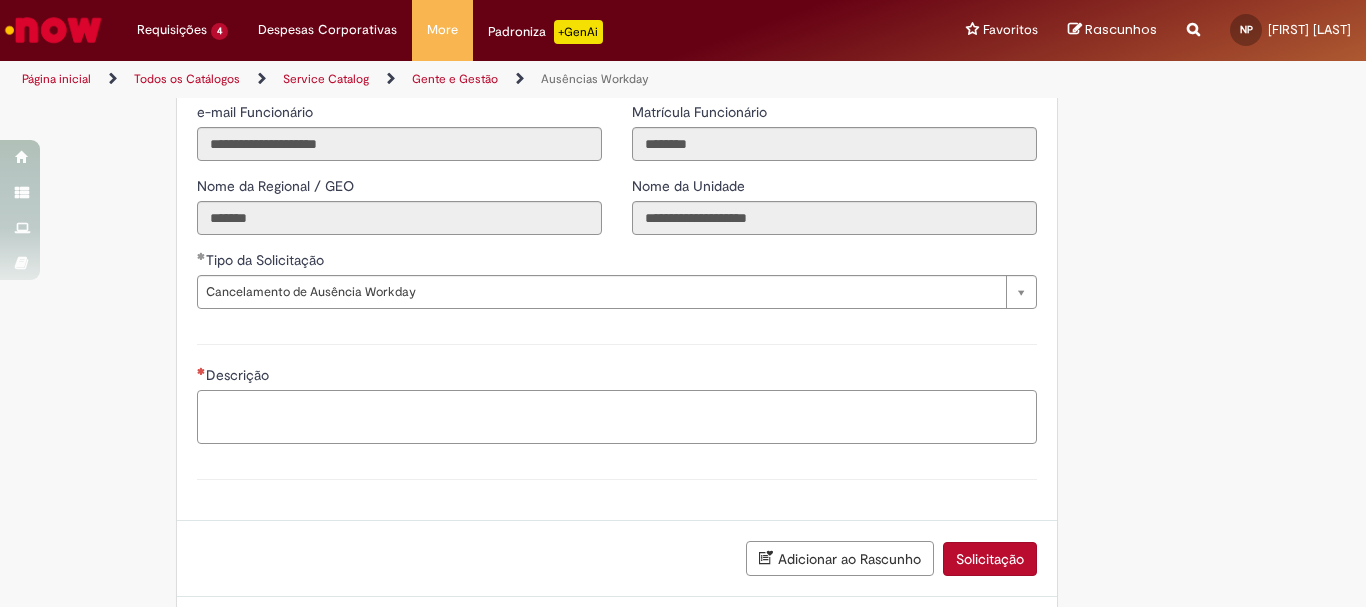 click on "Descrição" at bounding box center [617, 417] 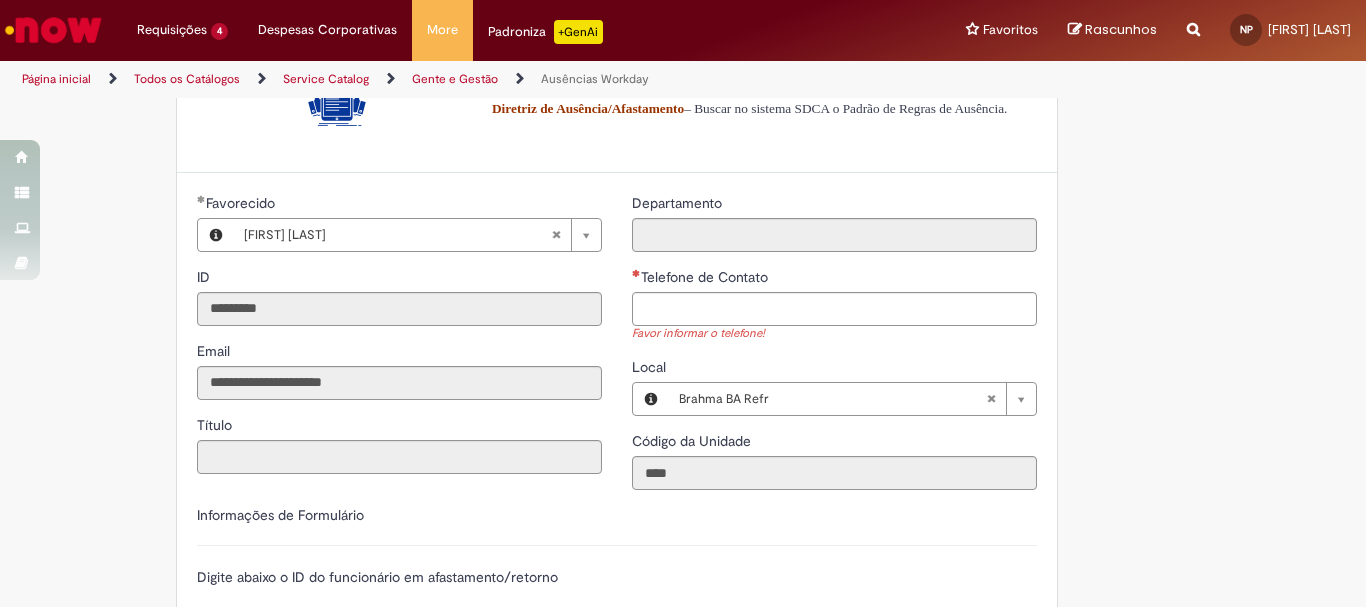 scroll, scrollTop: 0, scrollLeft: 0, axis: both 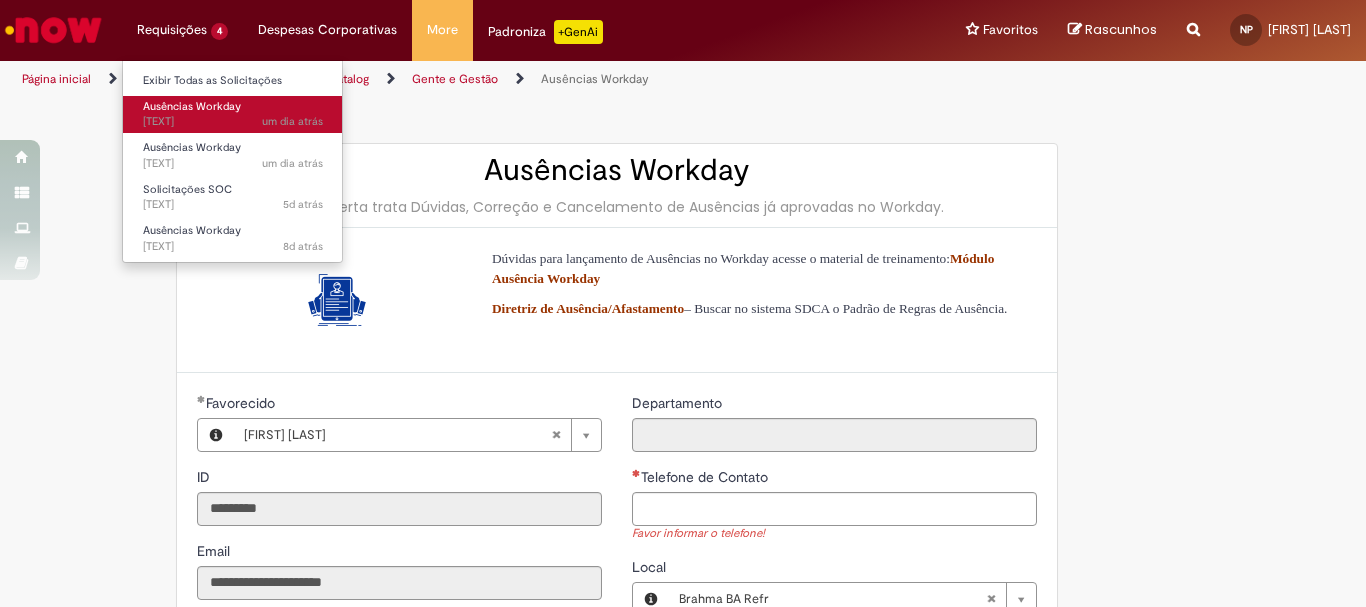click on "Ausências Workday" at bounding box center [192, 106] 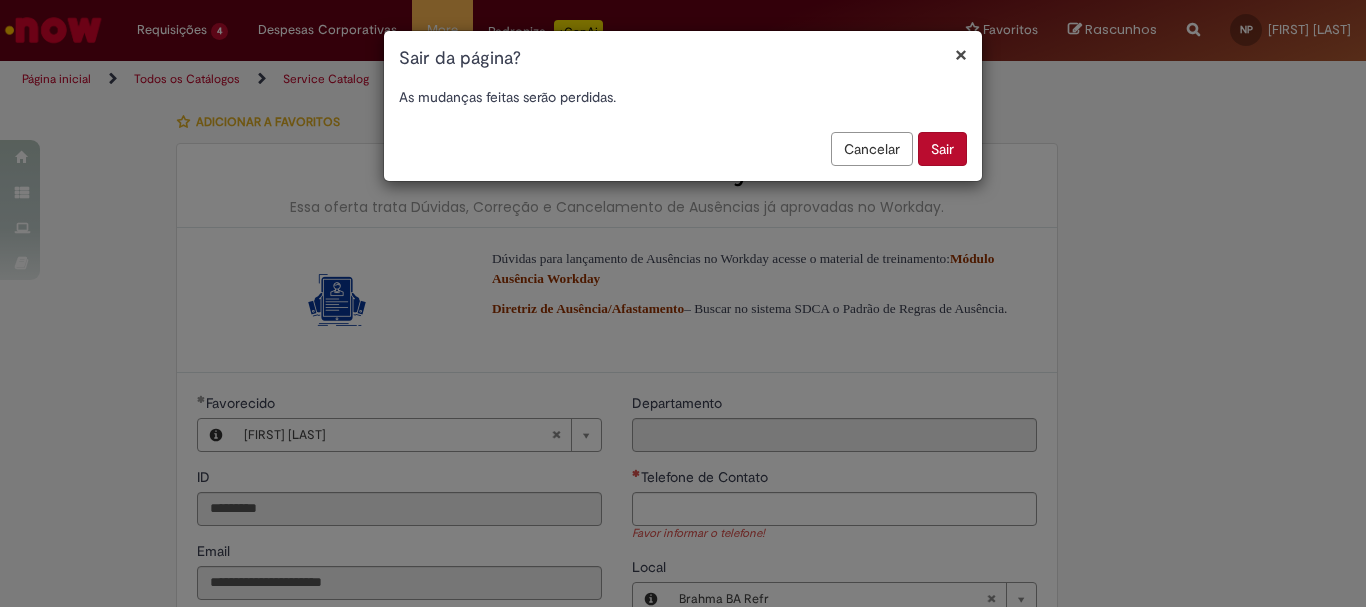 click on "Sair" at bounding box center (942, 149) 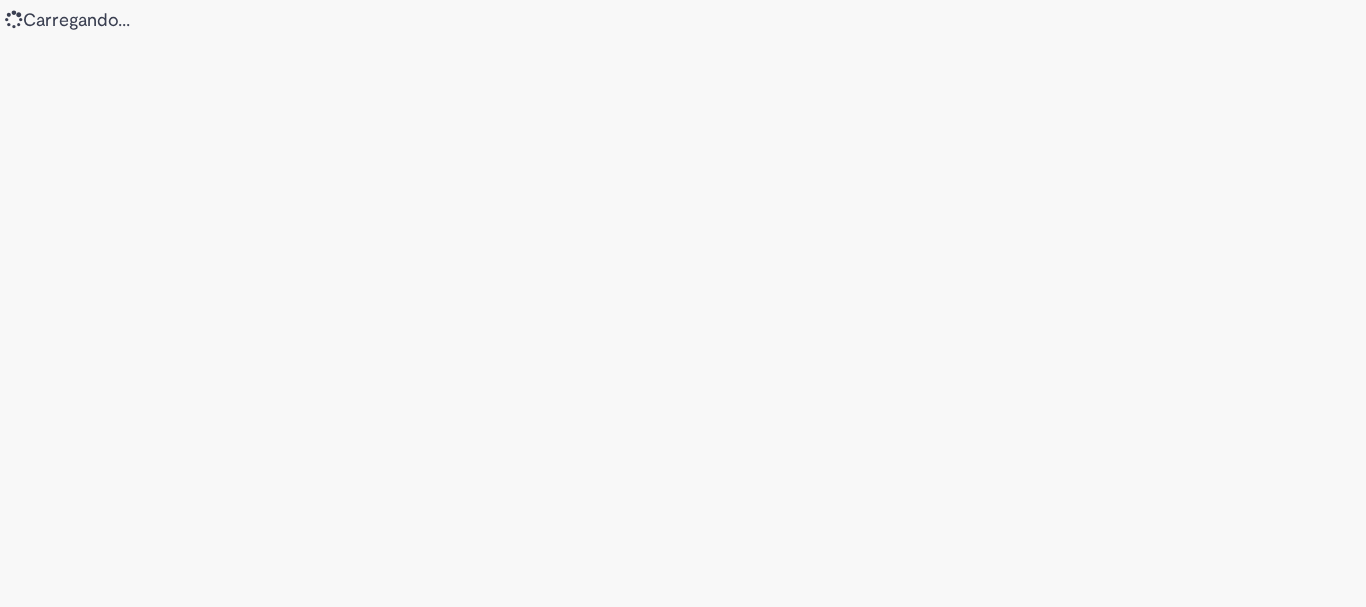 scroll, scrollTop: 0, scrollLeft: 0, axis: both 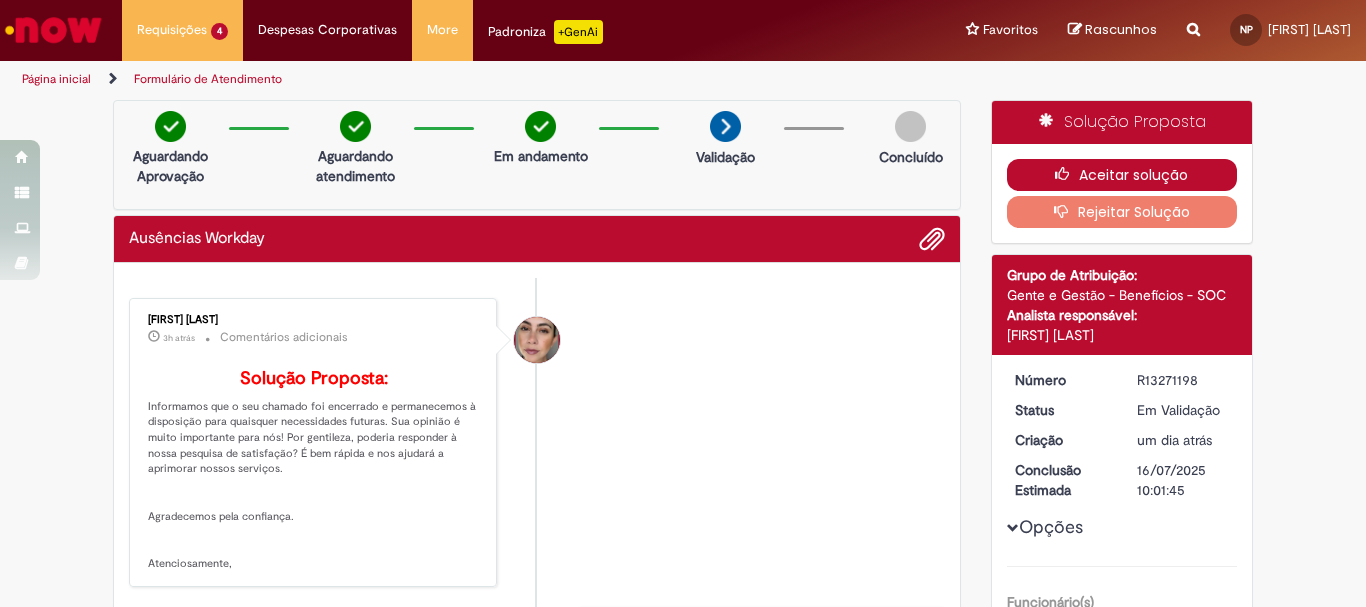 click on "Aceitar solução" at bounding box center (1122, 175) 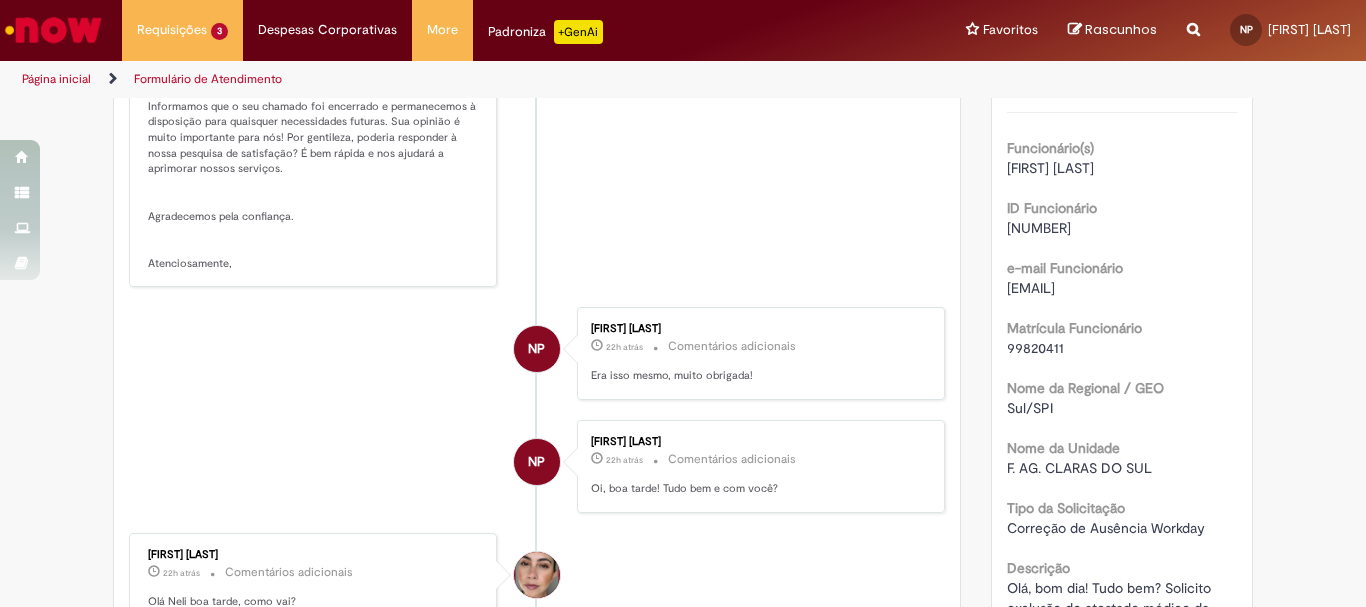 scroll, scrollTop: 400, scrollLeft: 0, axis: vertical 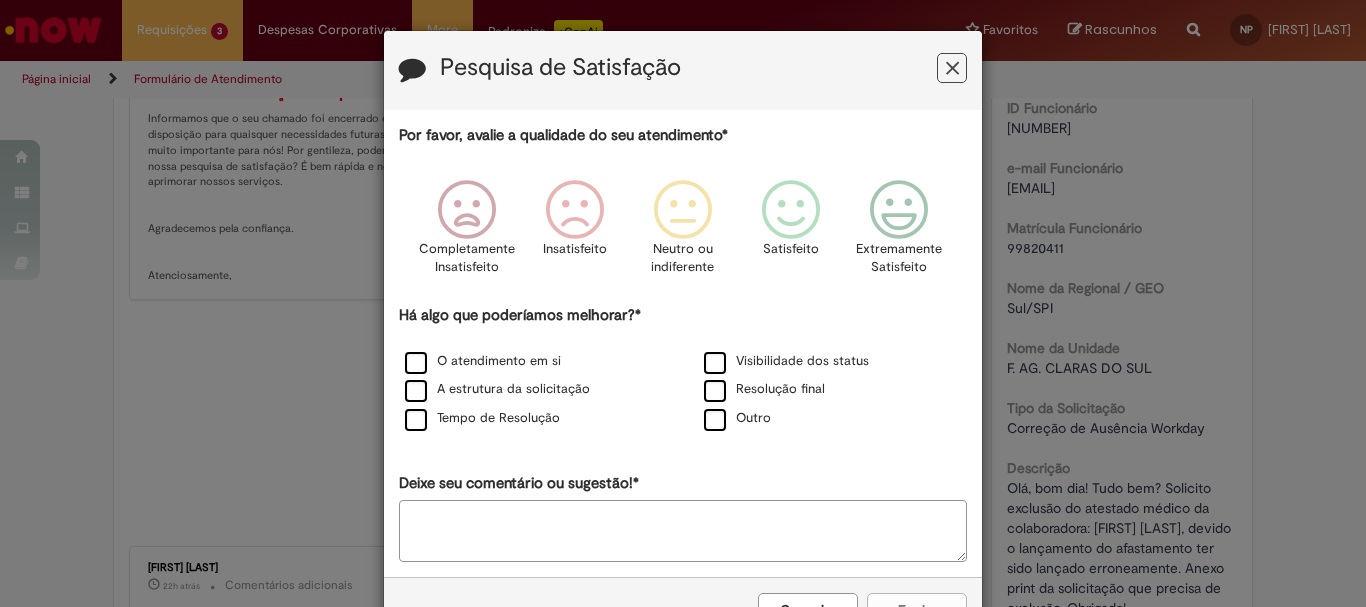 click at bounding box center (952, 68) 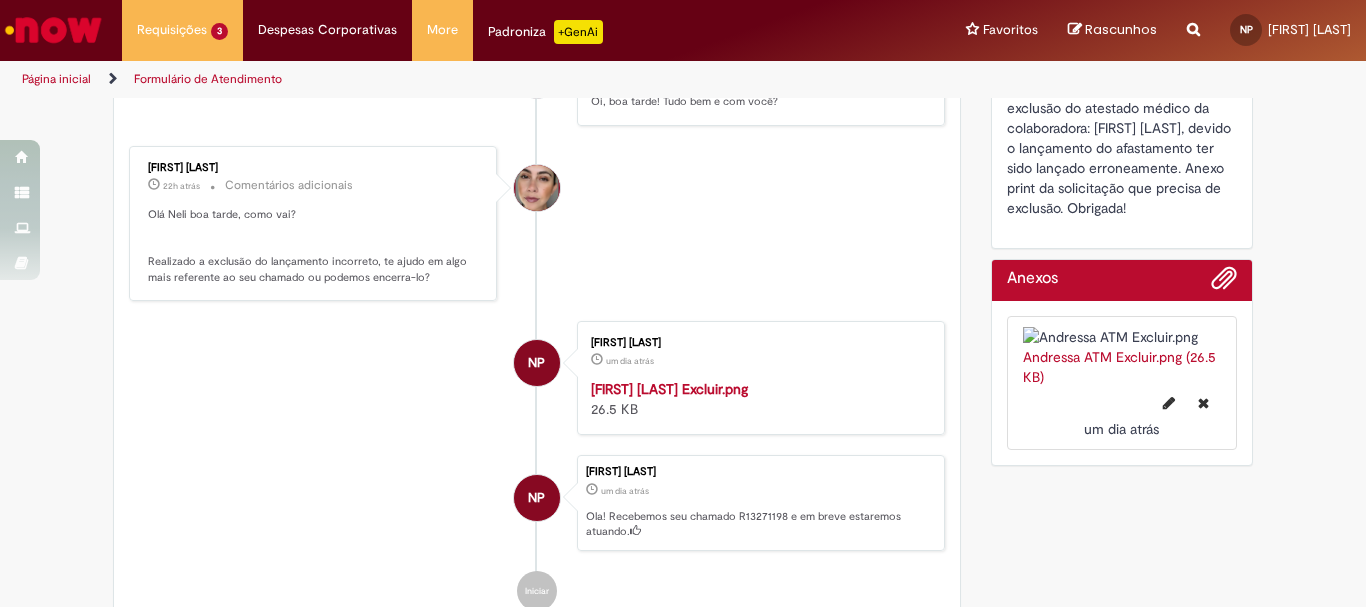 scroll, scrollTop: 600, scrollLeft: 0, axis: vertical 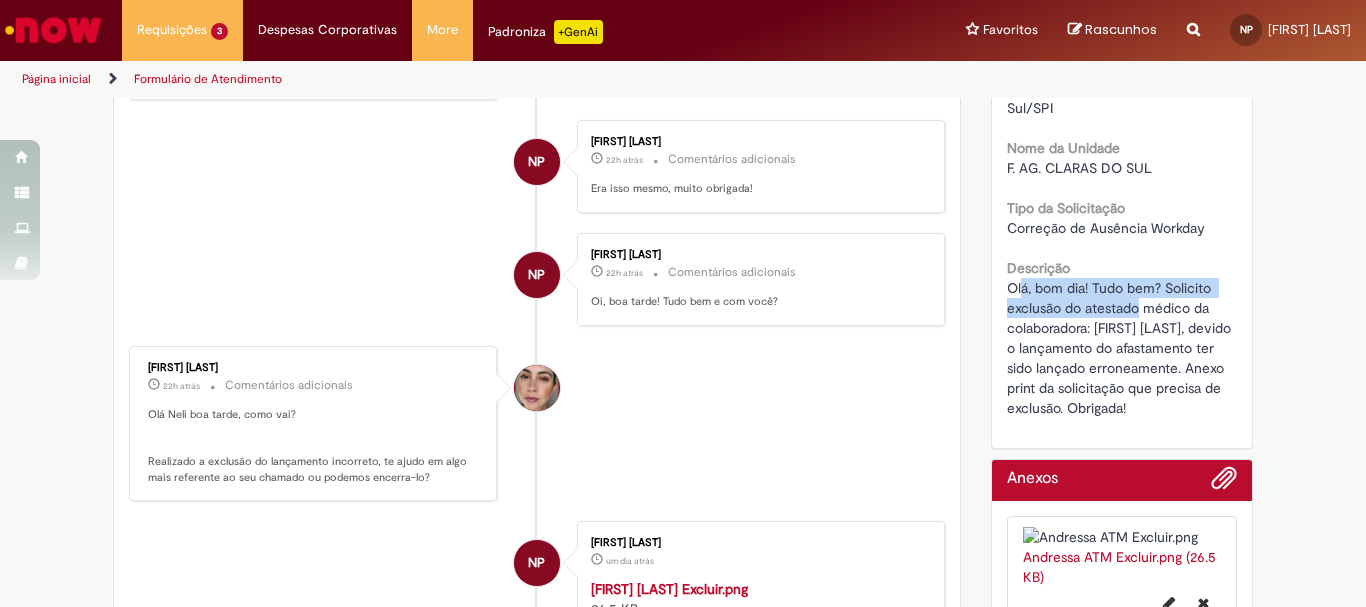 drag, startPoint x: 1017, startPoint y: 293, endPoint x: 1128, endPoint y: 298, distance: 111.11256 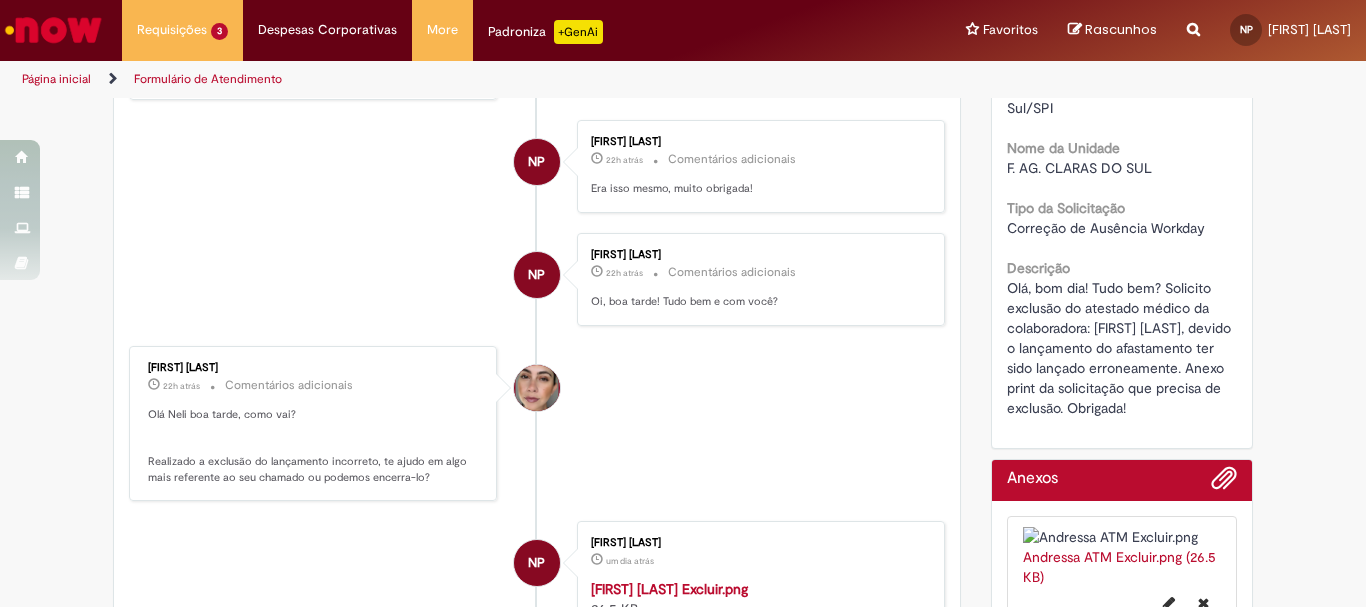 click on "Ariane Ruiz Amorim
22h atrás 22 horas atrás     Comentários adicionais
Olá Neli boa tarde, como vai?
Realizado a exclusão do lançamento incorreto, te ajudo em algo mais referente ao seu chamado ou podemos encerra-lo?" at bounding box center (537, 424) 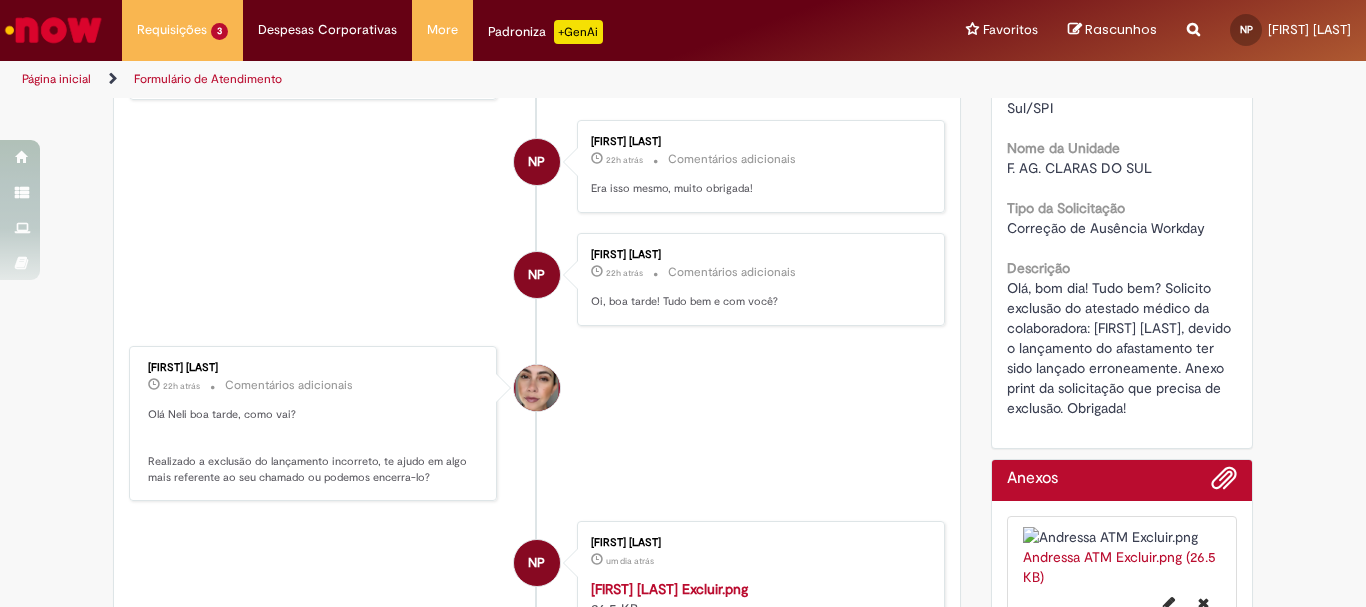 drag, startPoint x: 1002, startPoint y: 282, endPoint x: 1160, endPoint y: 432, distance: 217.86234 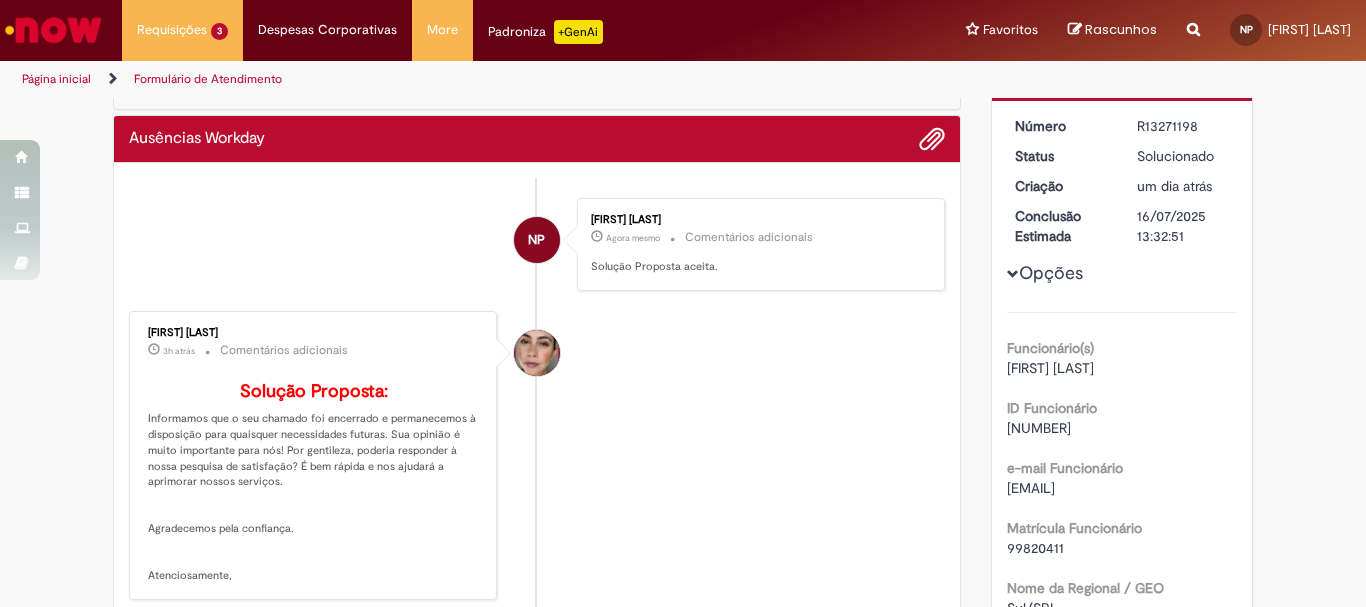 scroll, scrollTop: 0, scrollLeft: 0, axis: both 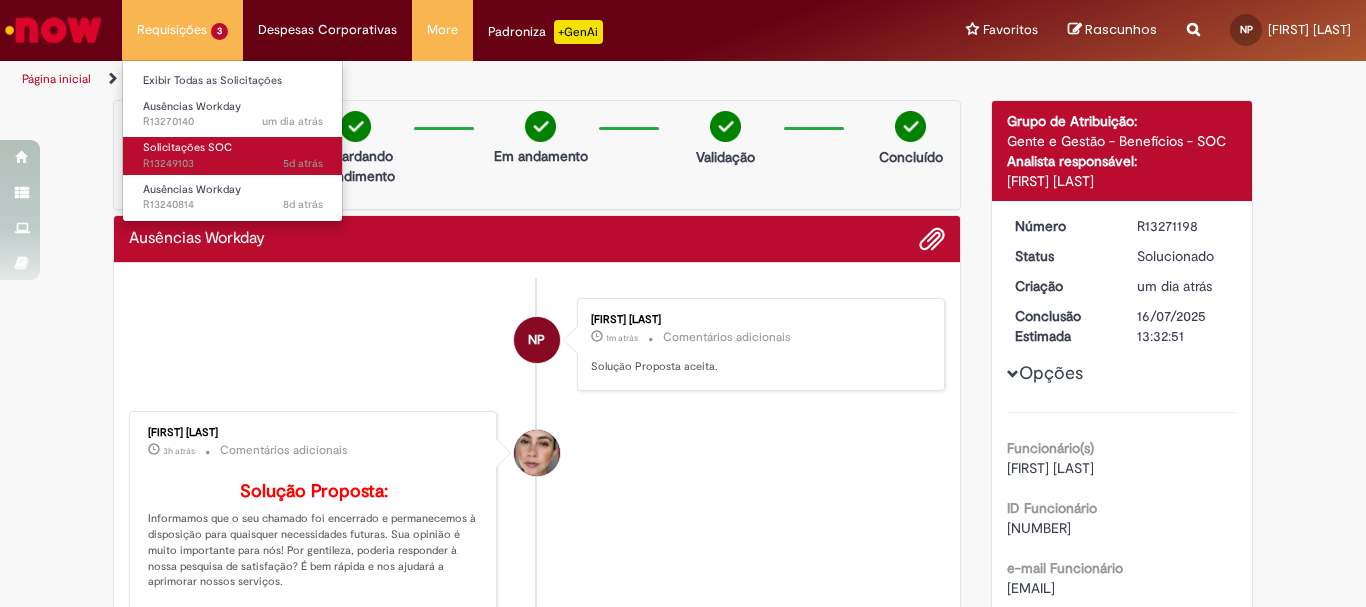 click on "Solicitações SOC" at bounding box center [187, 147] 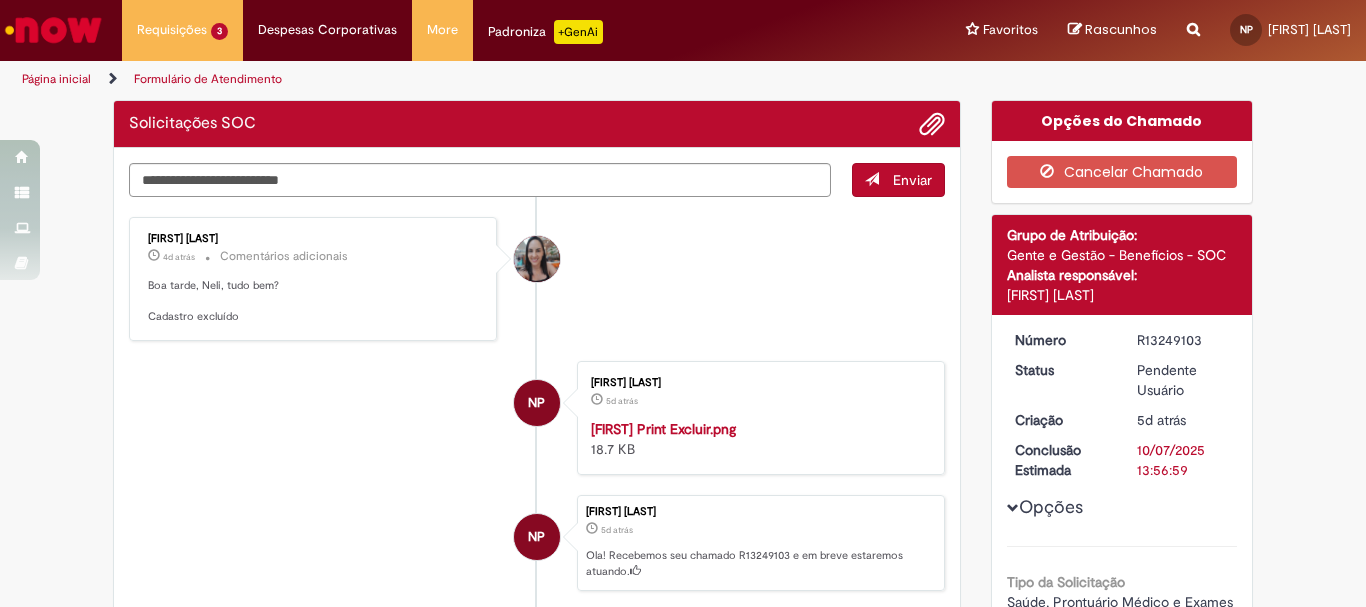 click on "NP
Neli Dos Santos Pinto
5d atrás 5 dias atrás
João Print Excluir.png  18.7 KB" at bounding box center (537, 418) 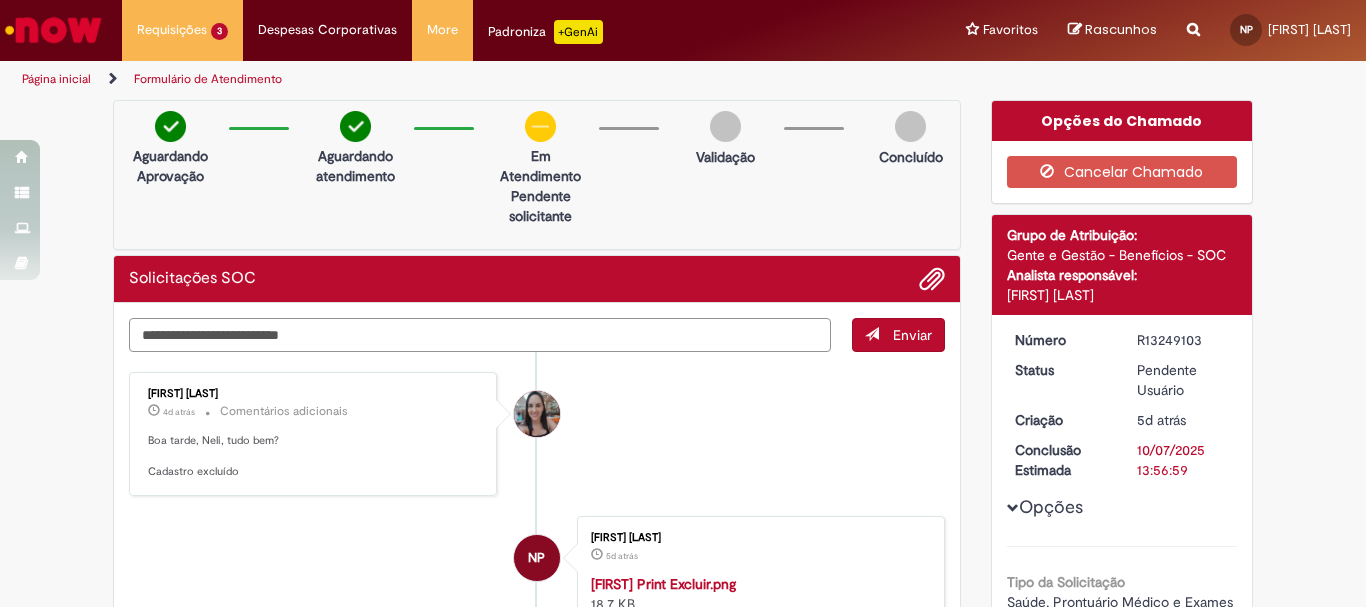 click at bounding box center (480, 335) 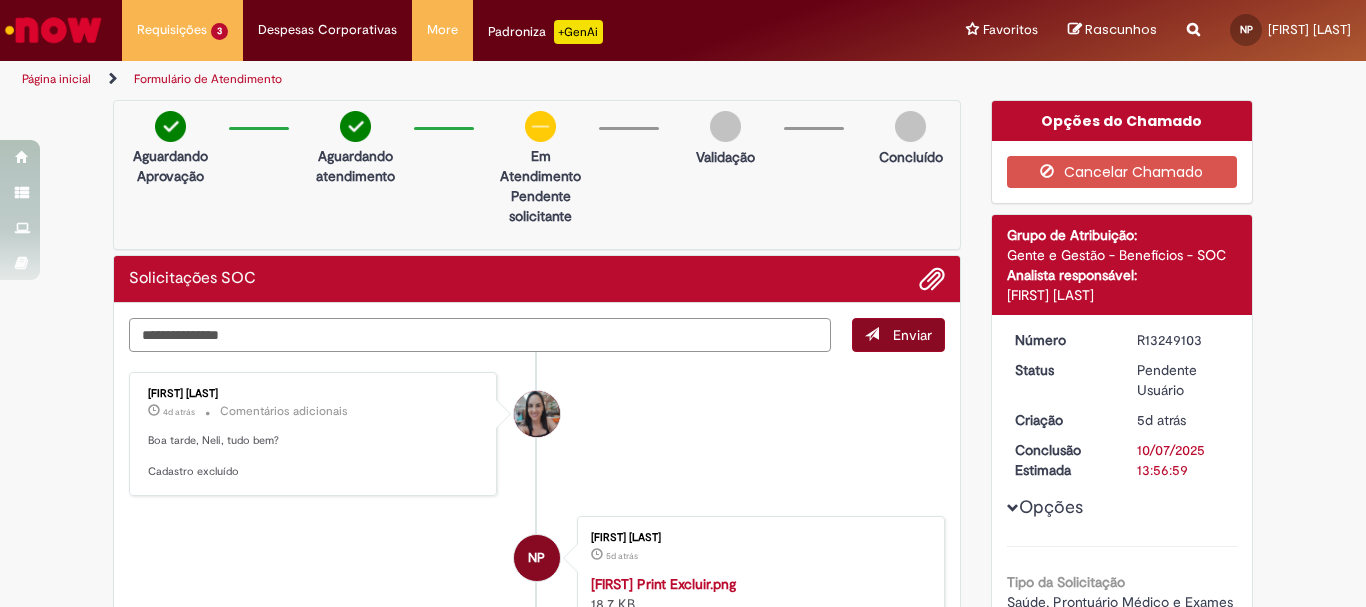 type on "**********" 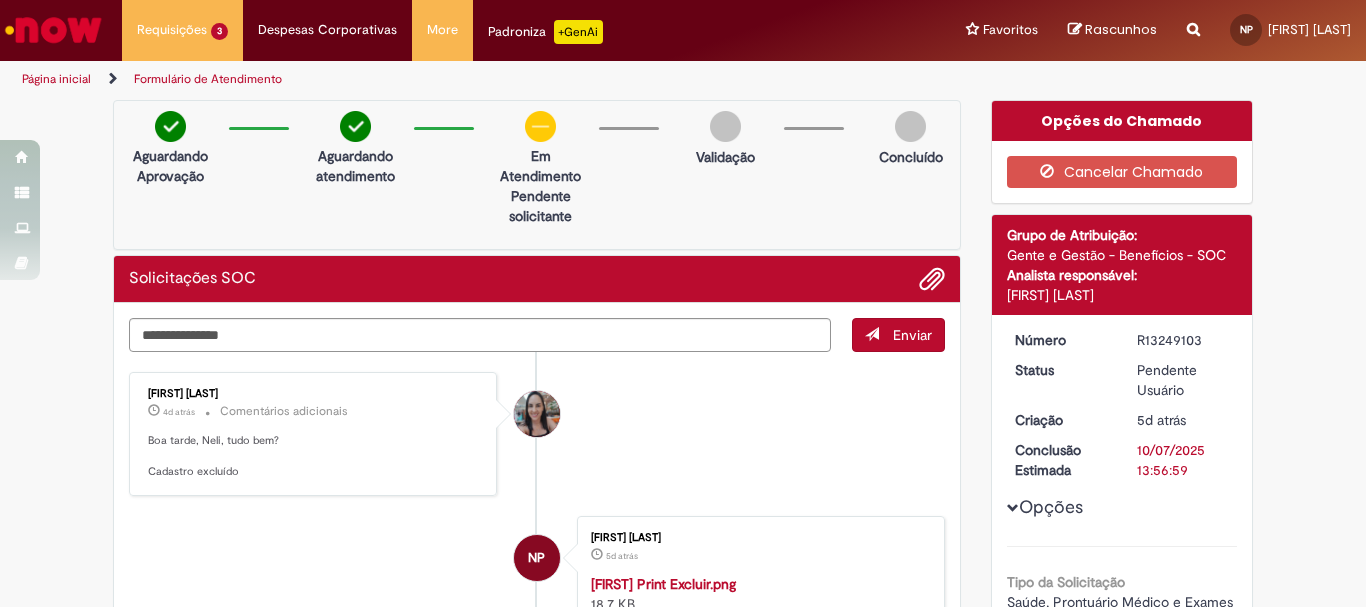 click on "Enviar" at bounding box center (898, 335) 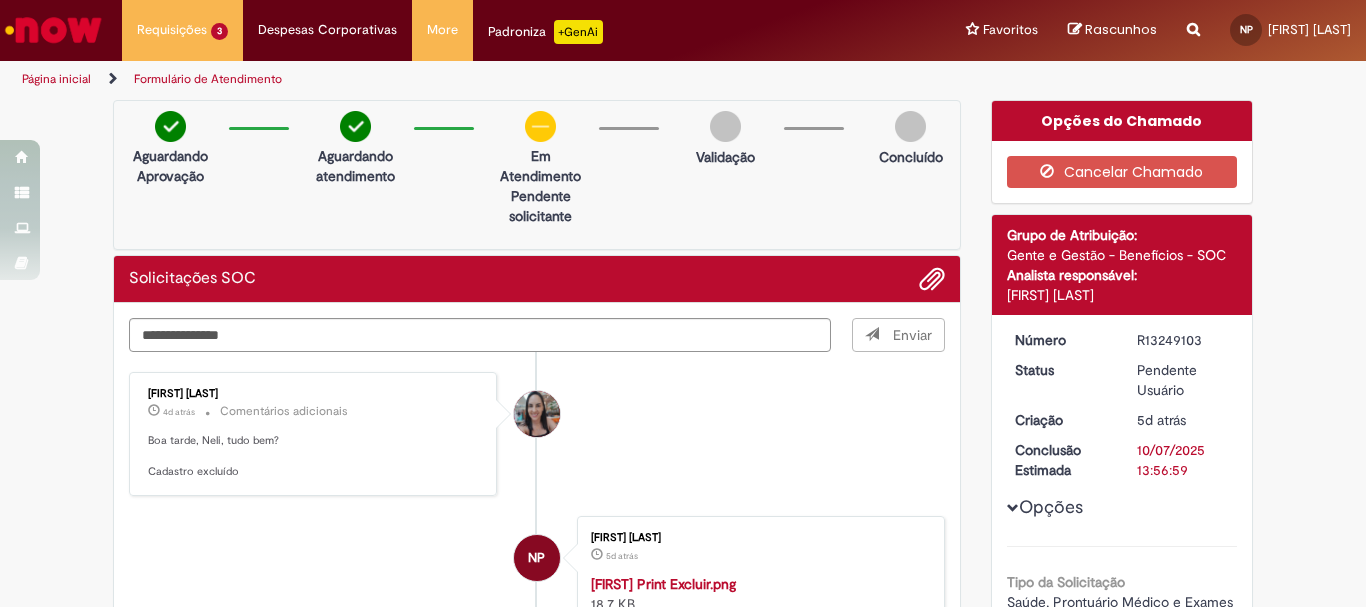type 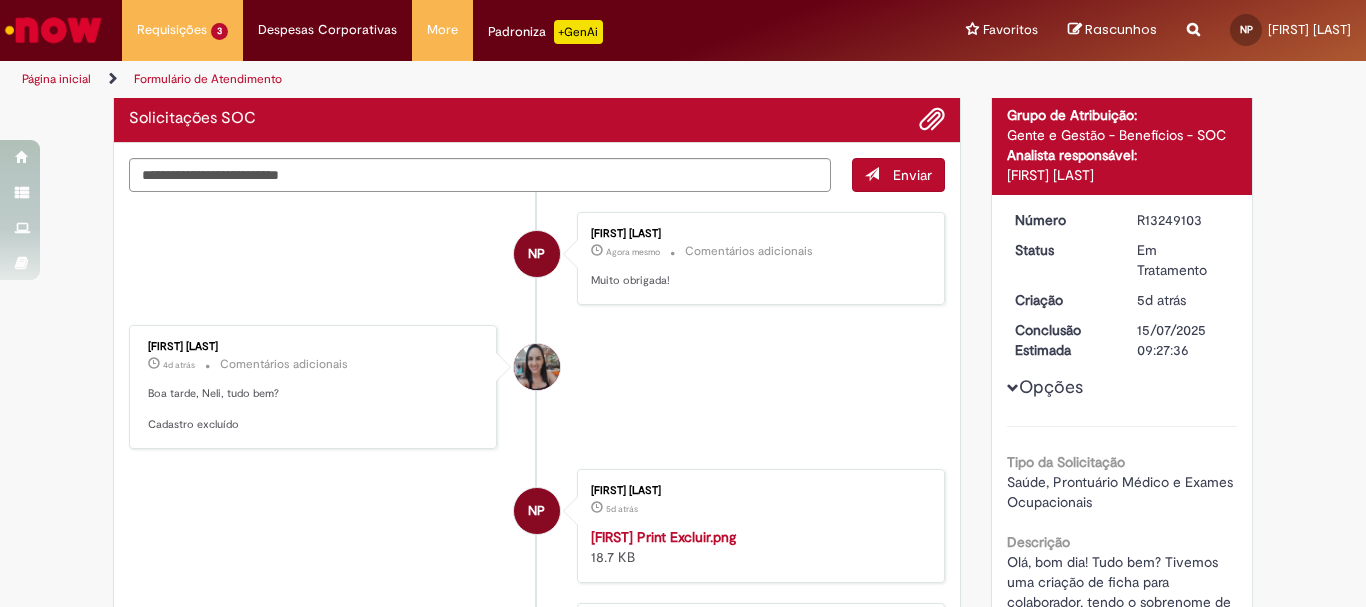 scroll, scrollTop: 0, scrollLeft: 0, axis: both 